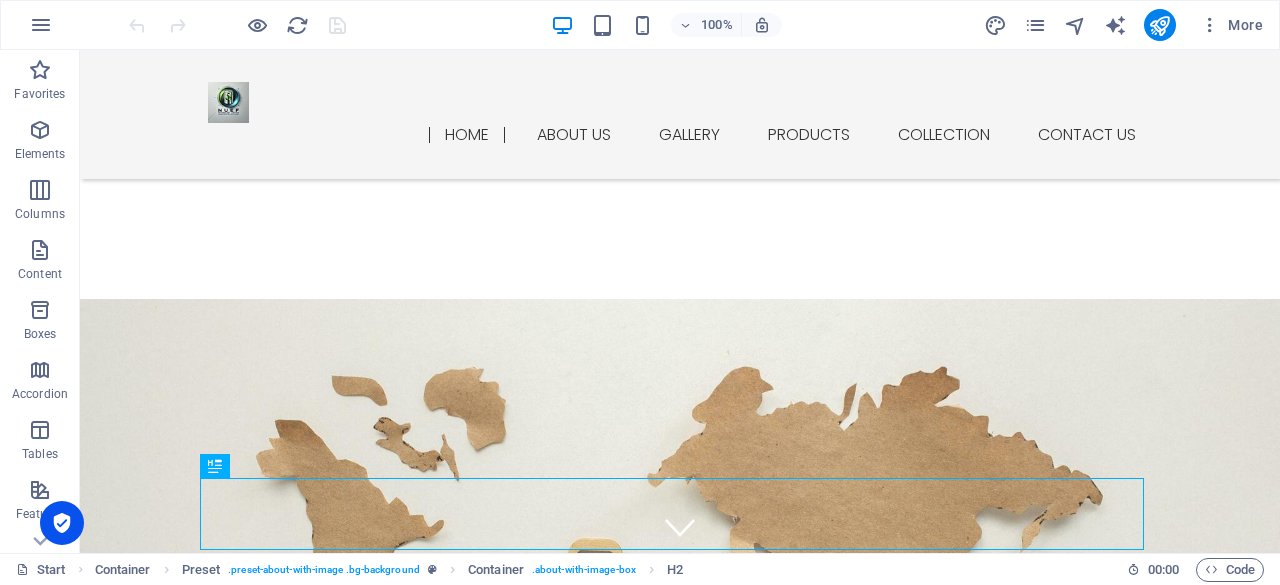 scroll, scrollTop: 465, scrollLeft: 0, axis: vertical 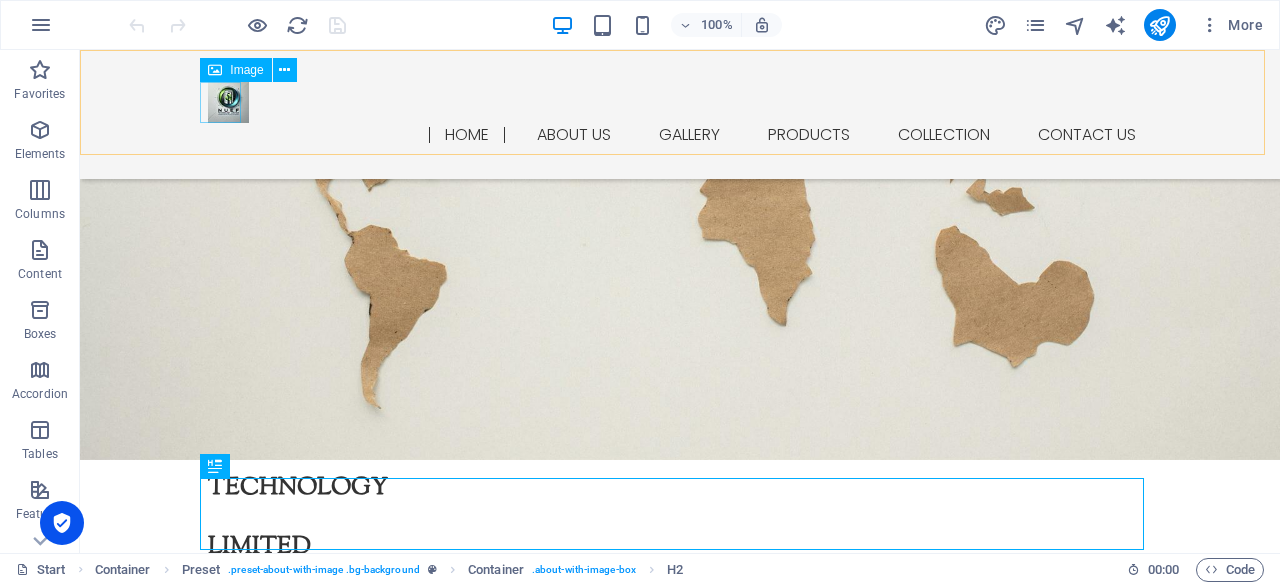 click at bounding box center (680, 102) 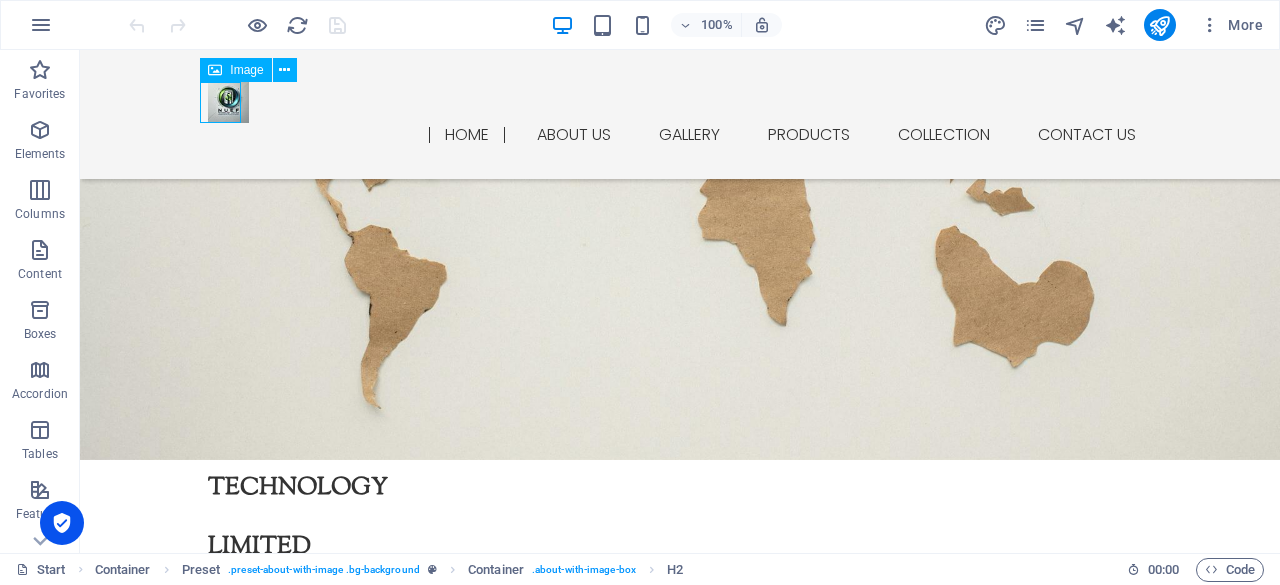 click at bounding box center [680, 102] 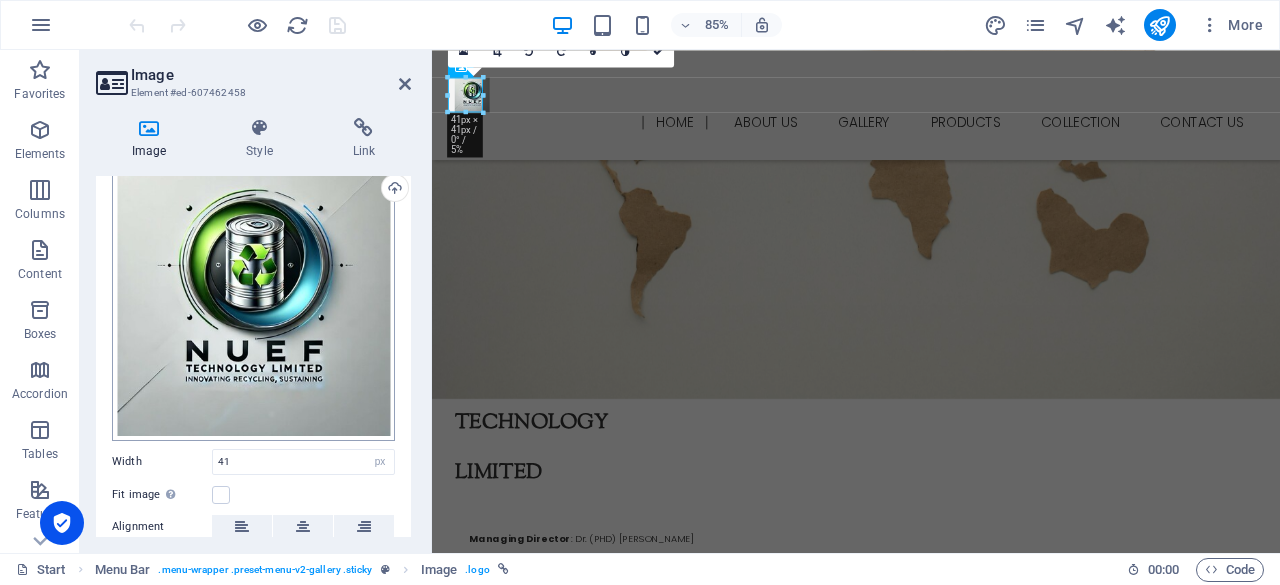scroll, scrollTop: 0, scrollLeft: 0, axis: both 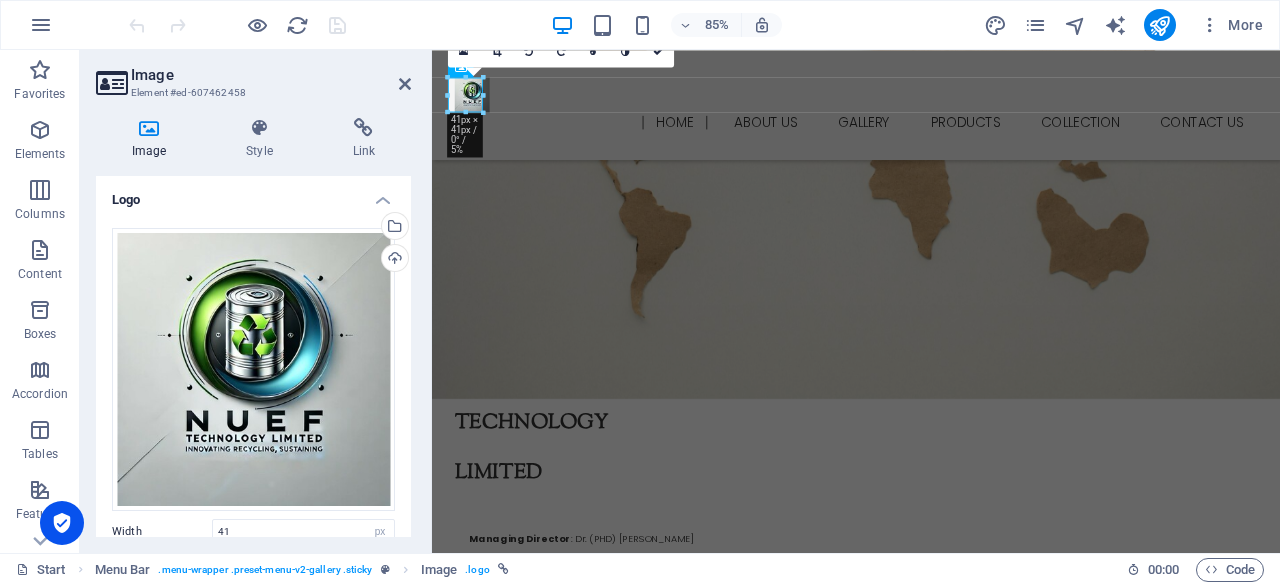 click on "Image" at bounding box center (271, 75) 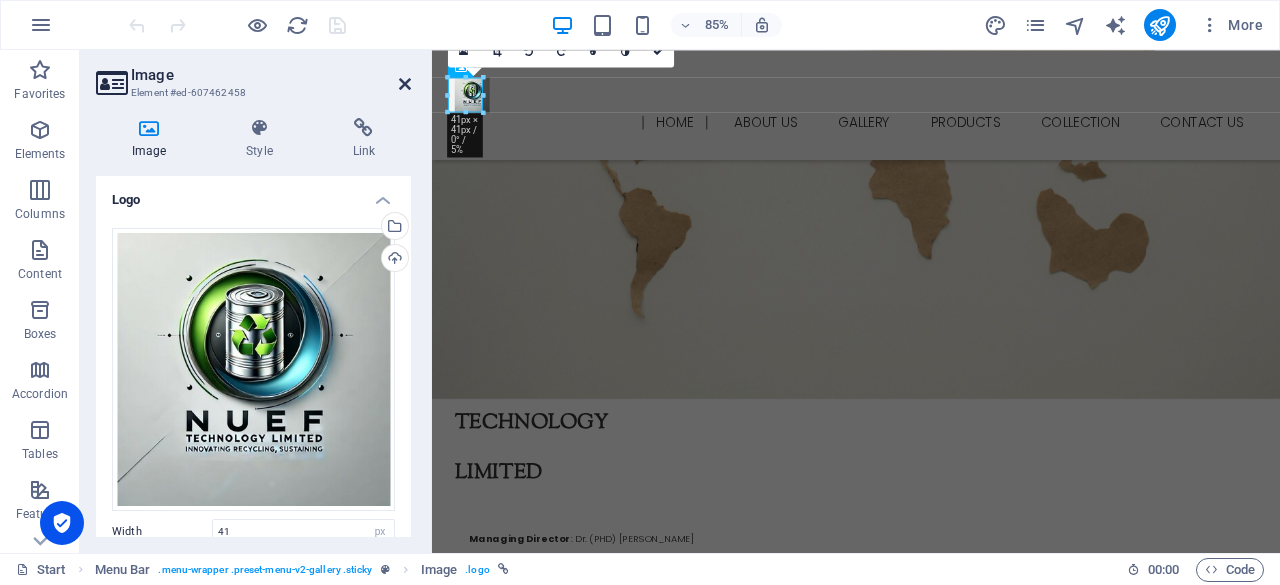 click at bounding box center (405, 84) 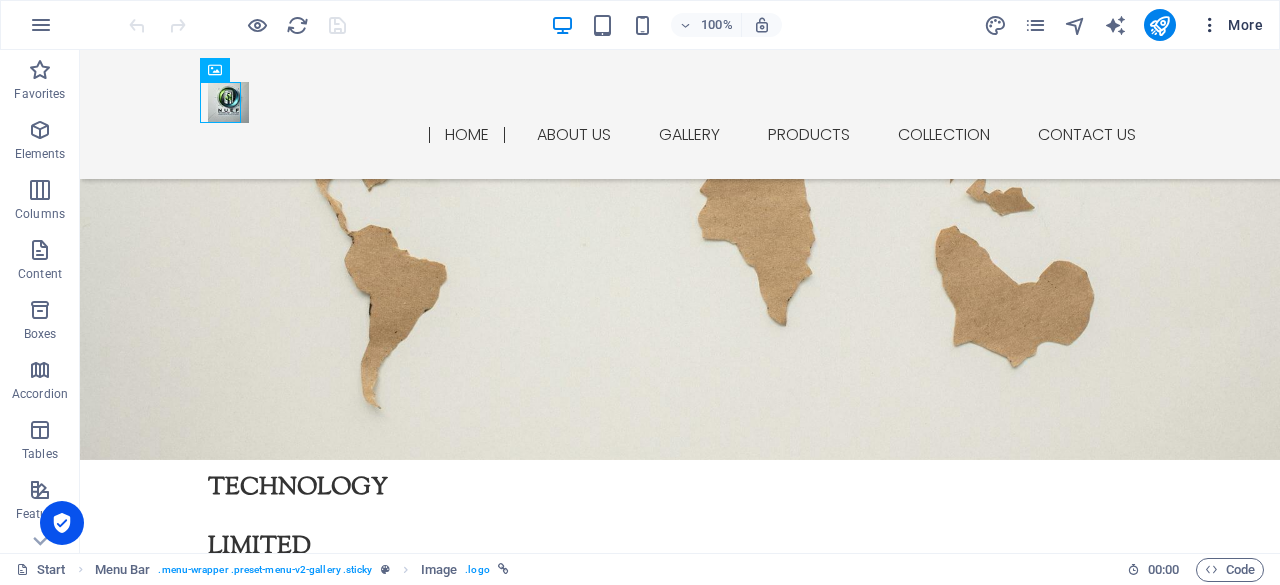 click at bounding box center [1210, 25] 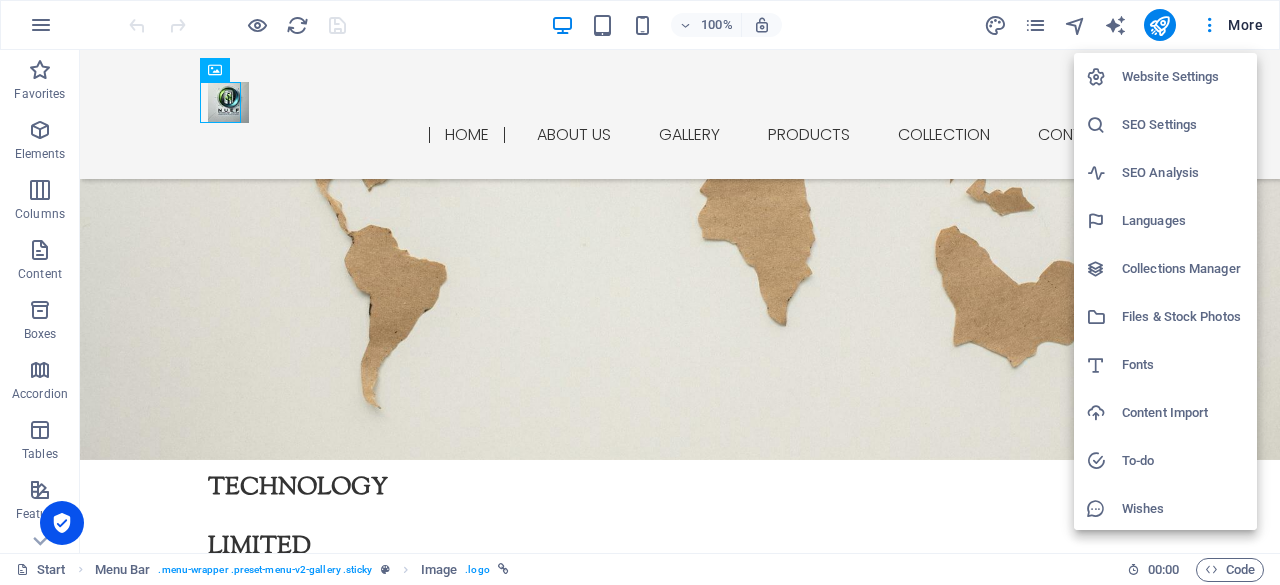 click on "Website Settings" at bounding box center (1183, 77) 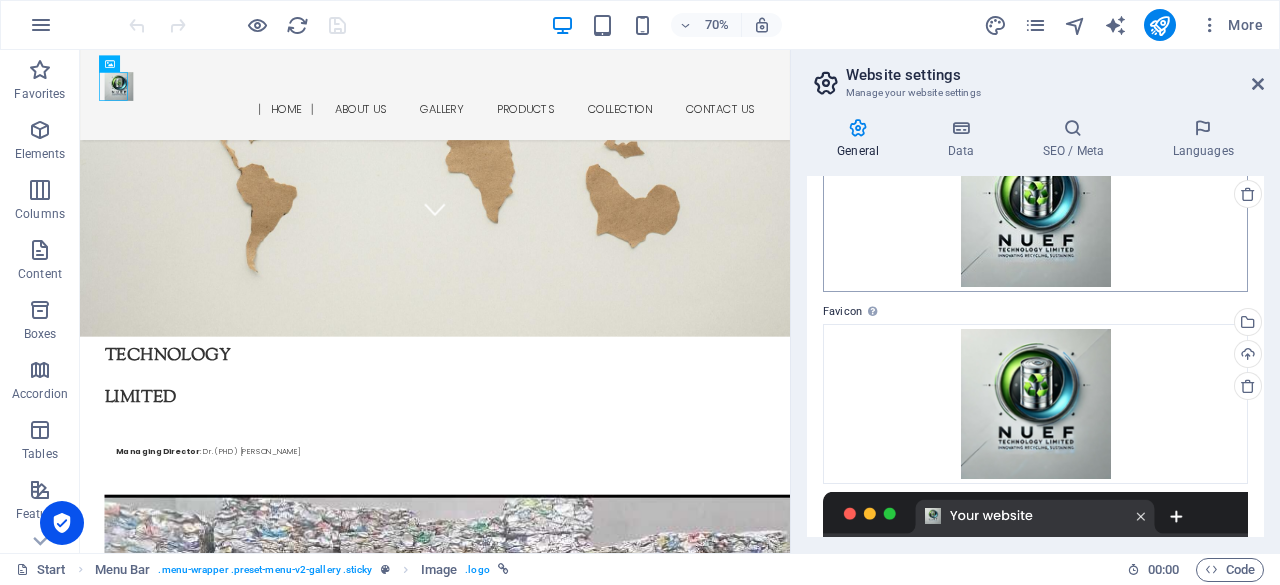 scroll, scrollTop: 56, scrollLeft: 0, axis: vertical 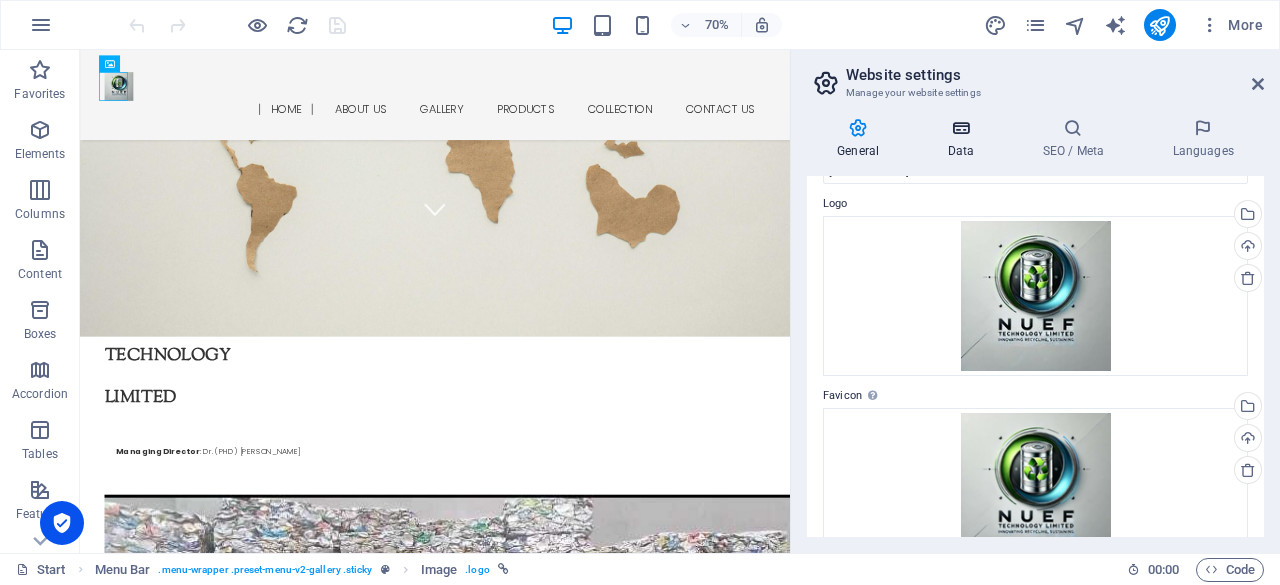click at bounding box center [960, 128] 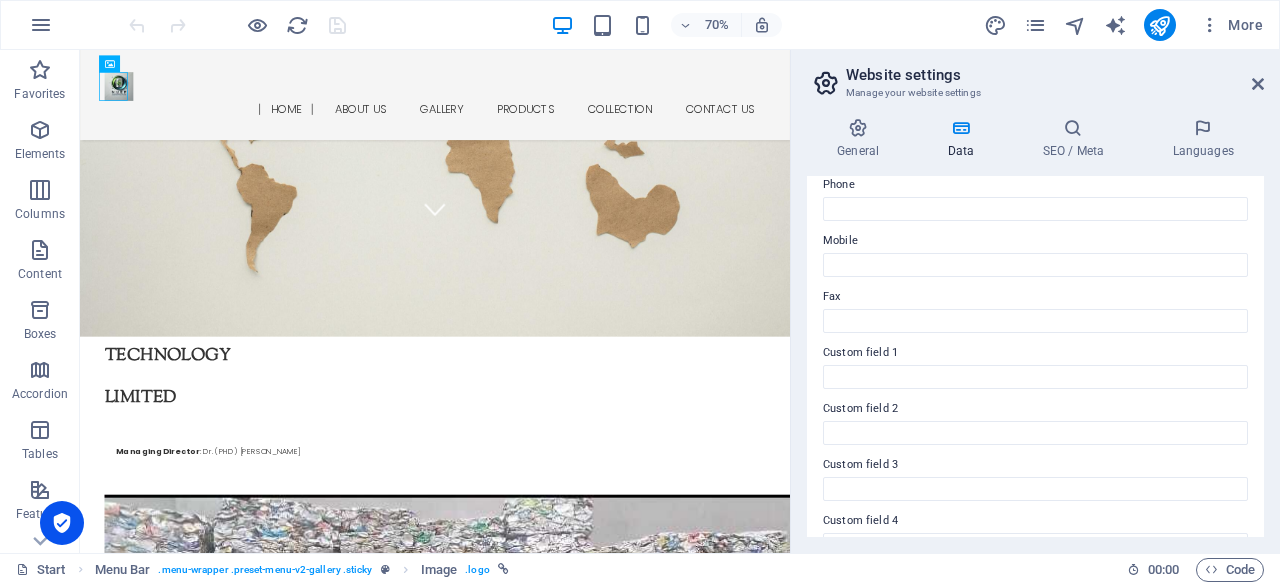 scroll, scrollTop: 599, scrollLeft: 0, axis: vertical 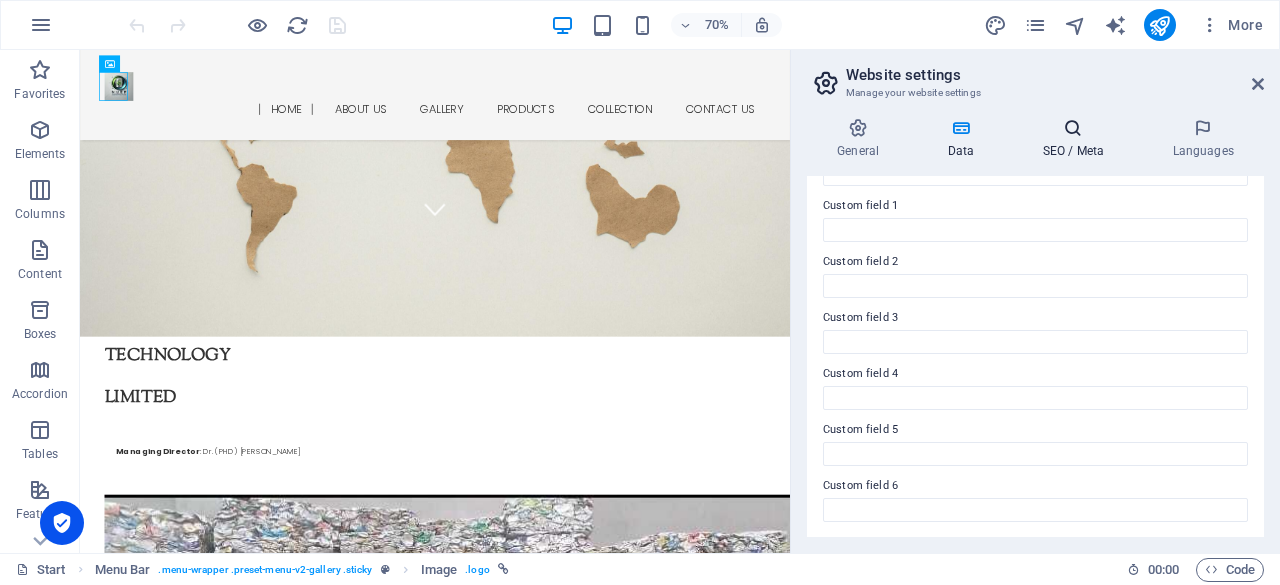 click at bounding box center (1073, 128) 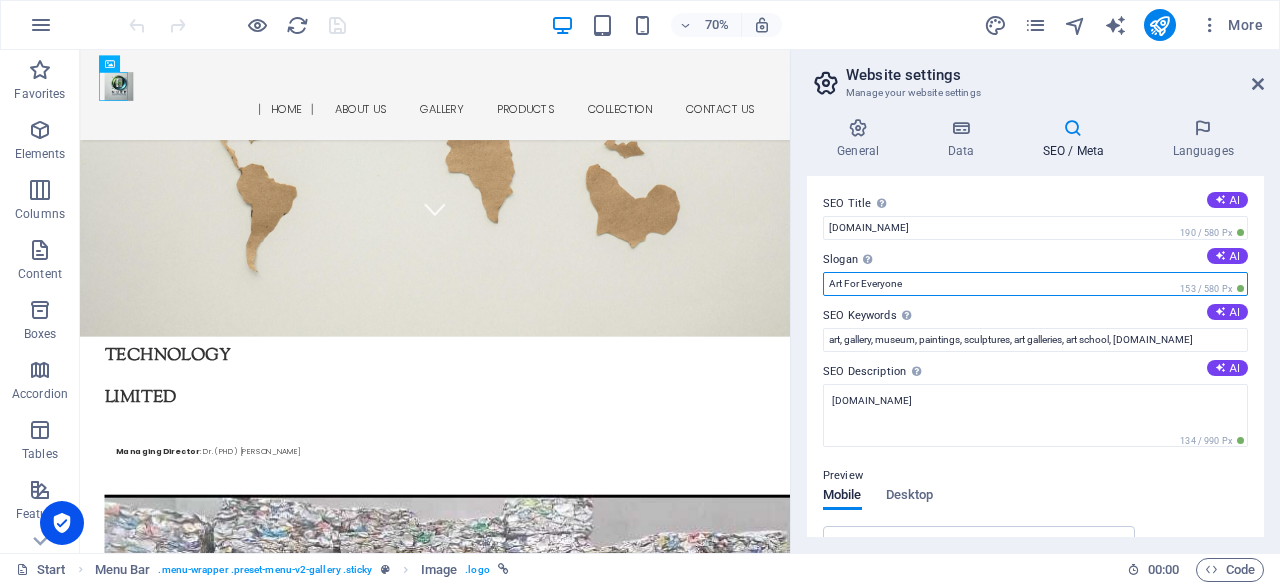 click on "Art For Everyone" at bounding box center [1035, 284] 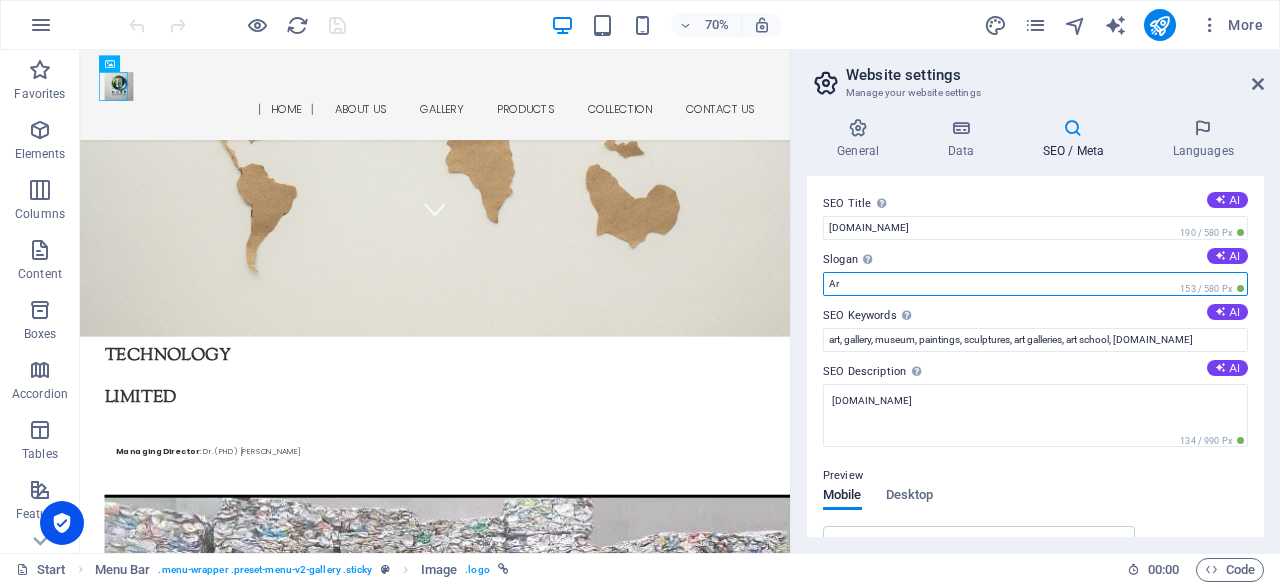 type on "A" 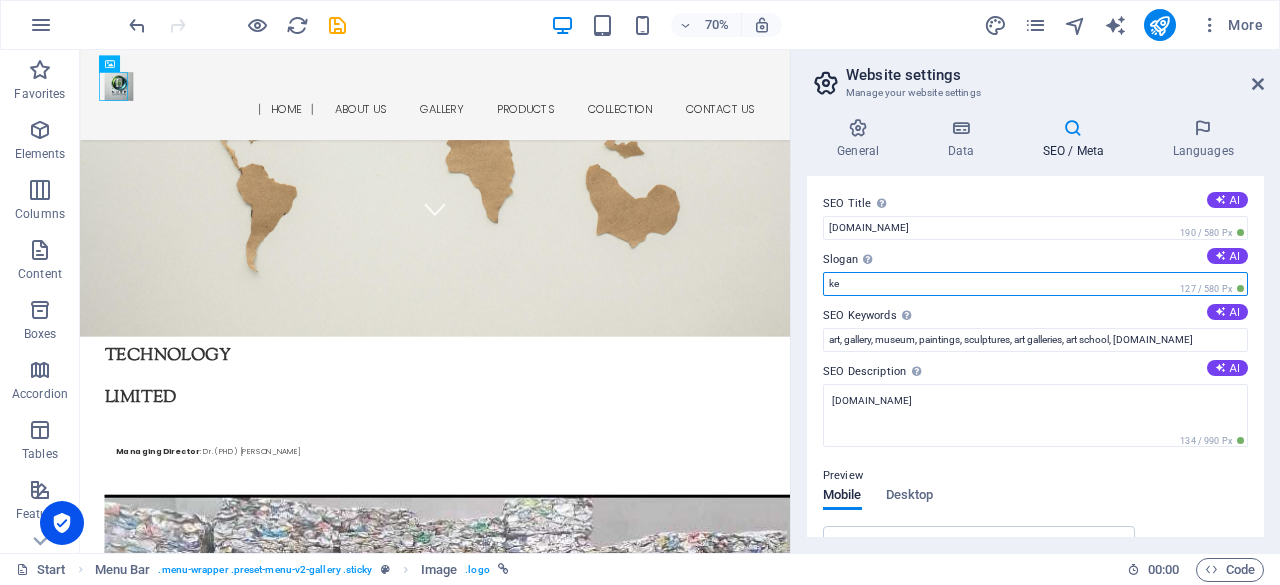 type on "k" 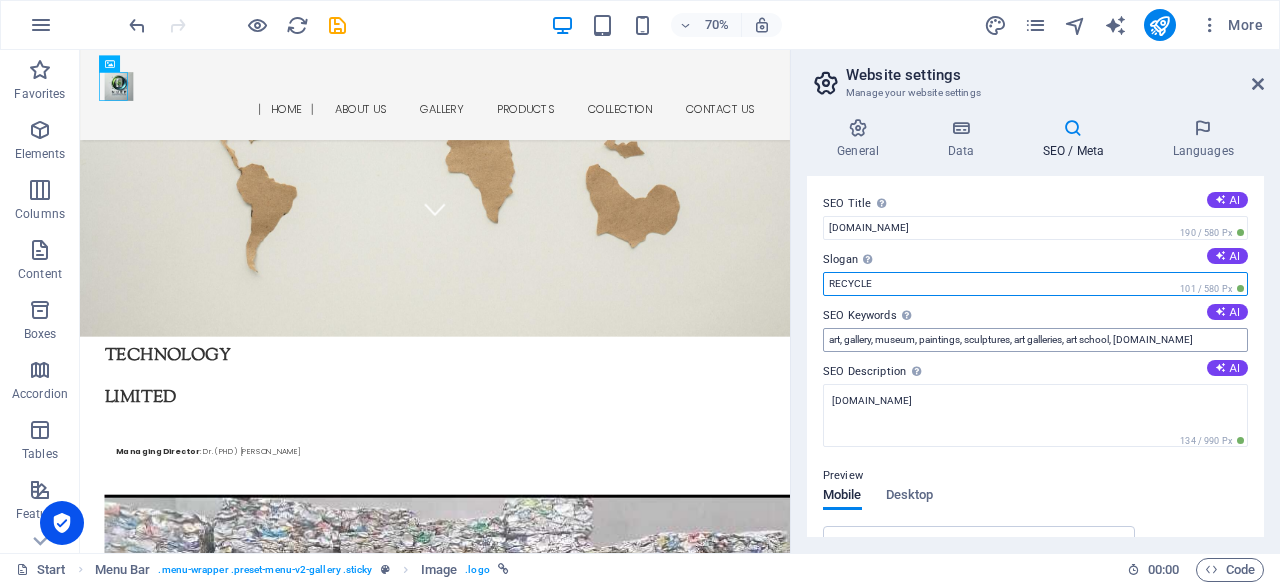 type on "RECYCLE" 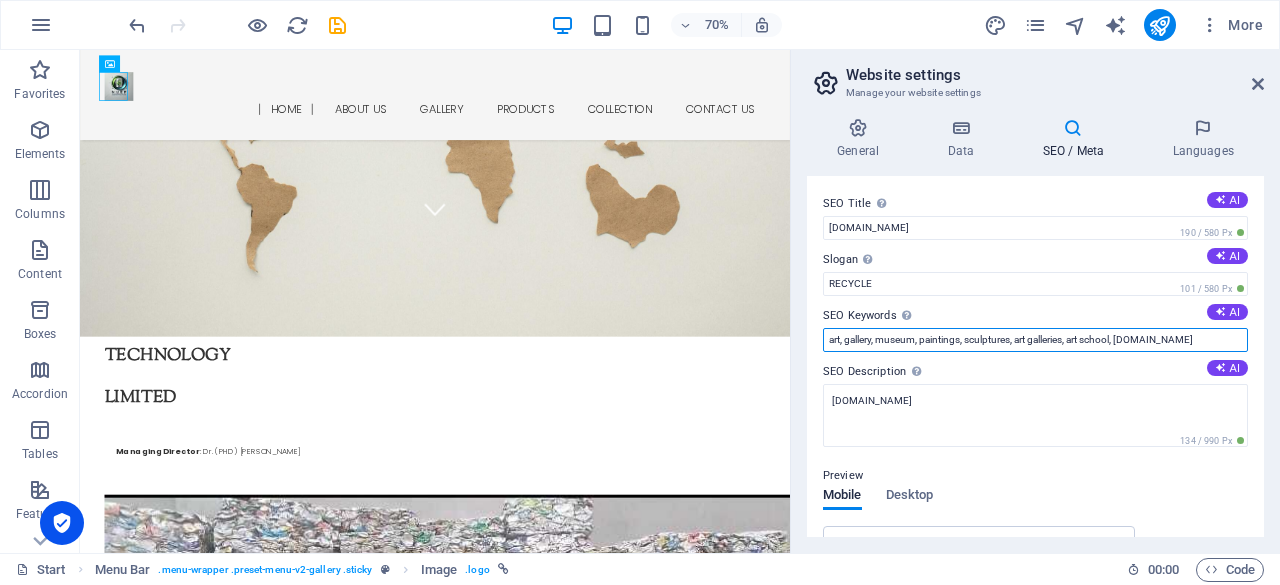 click on "art, gallery, museum, paintings, sculptures, art galleries, art school, [DOMAIN_NAME]" at bounding box center (1035, 340) 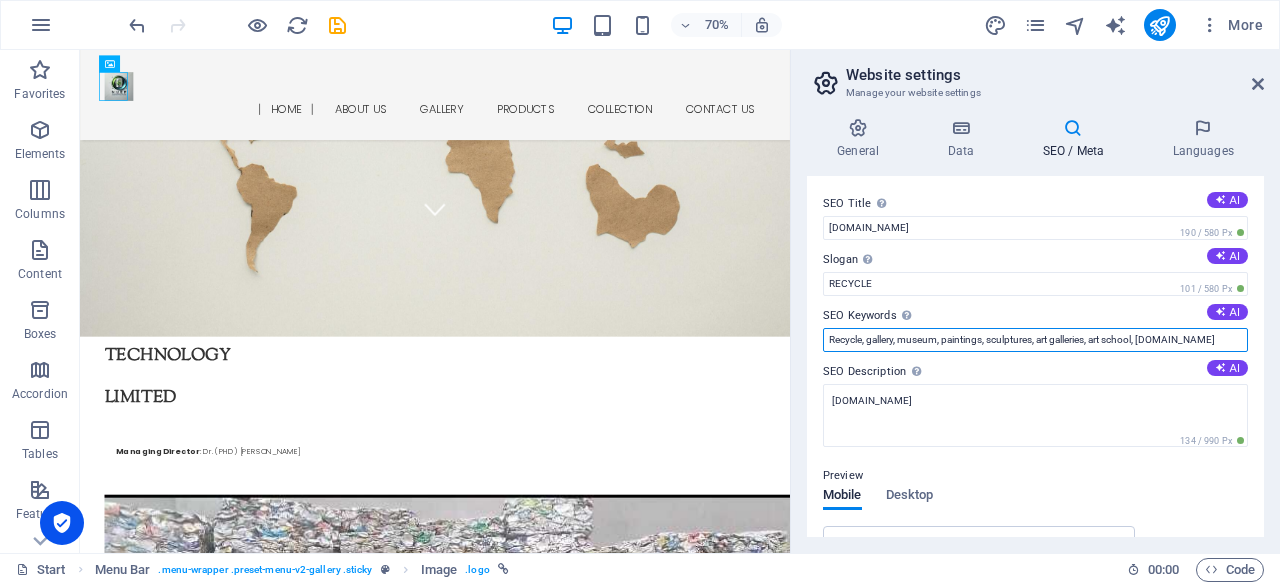 click on "Recycle, gallery, museum, paintings, sculptures, art galleries, art school, [DOMAIN_NAME]" at bounding box center (1035, 340) 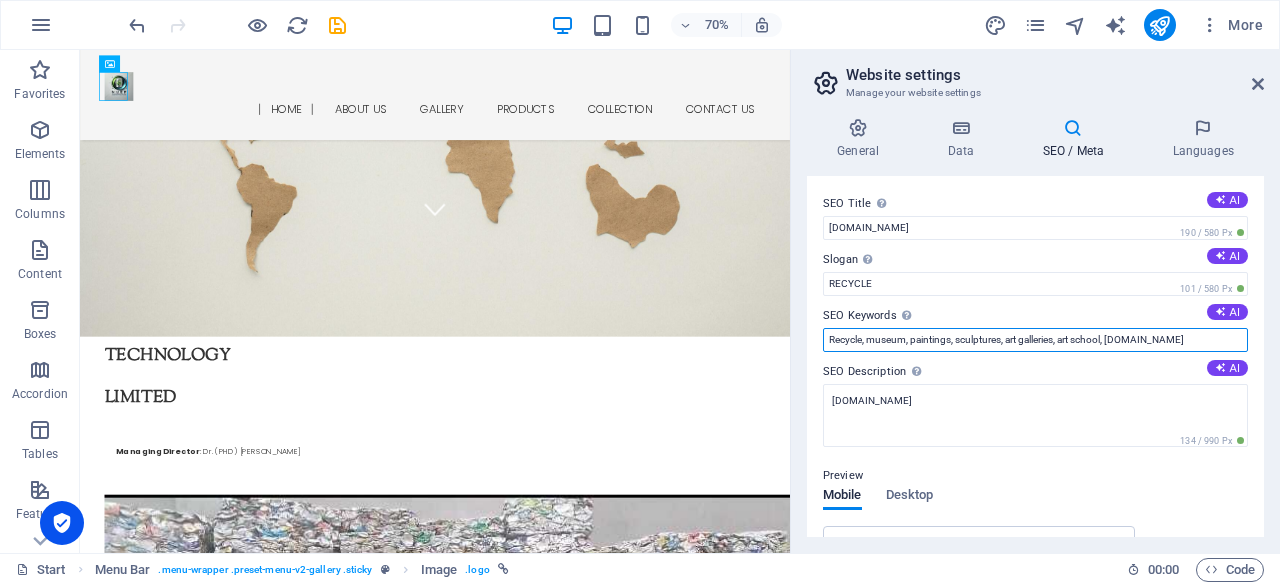 click on "Recycle, museum, paintings, sculptures, art galleries, art school, [DOMAIN_NAME]" at bounding box center (1035, 340) 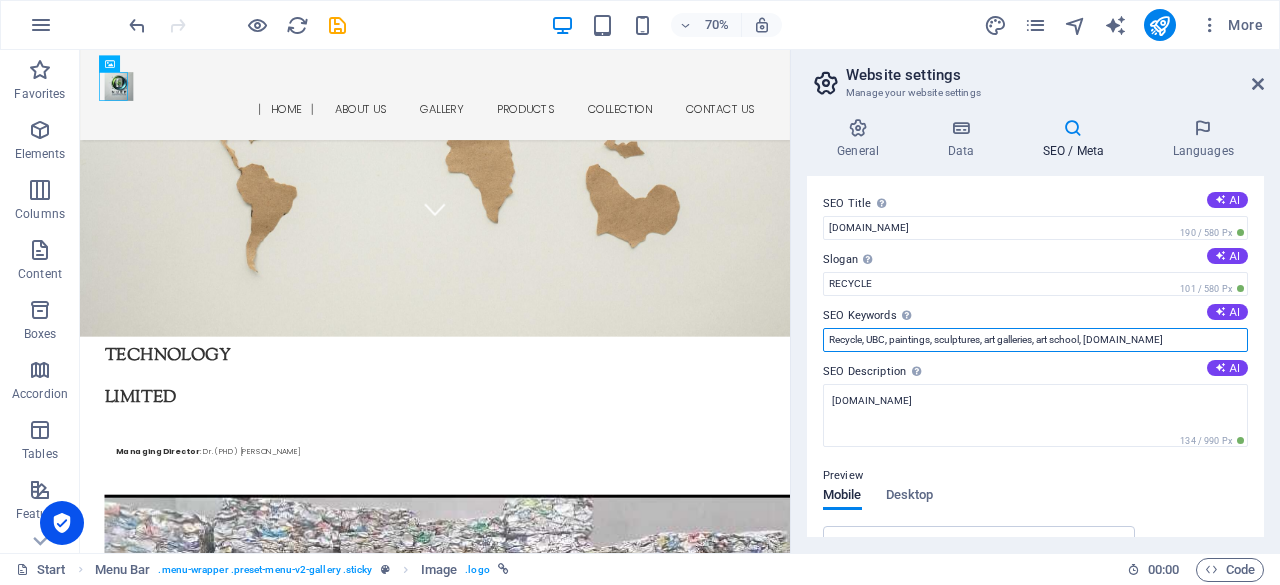 click on "Recycle, UBC, paintings, sculptures, art galleries, art school, [DOMAIN_NAME]" at bounding box center [1035, 340] 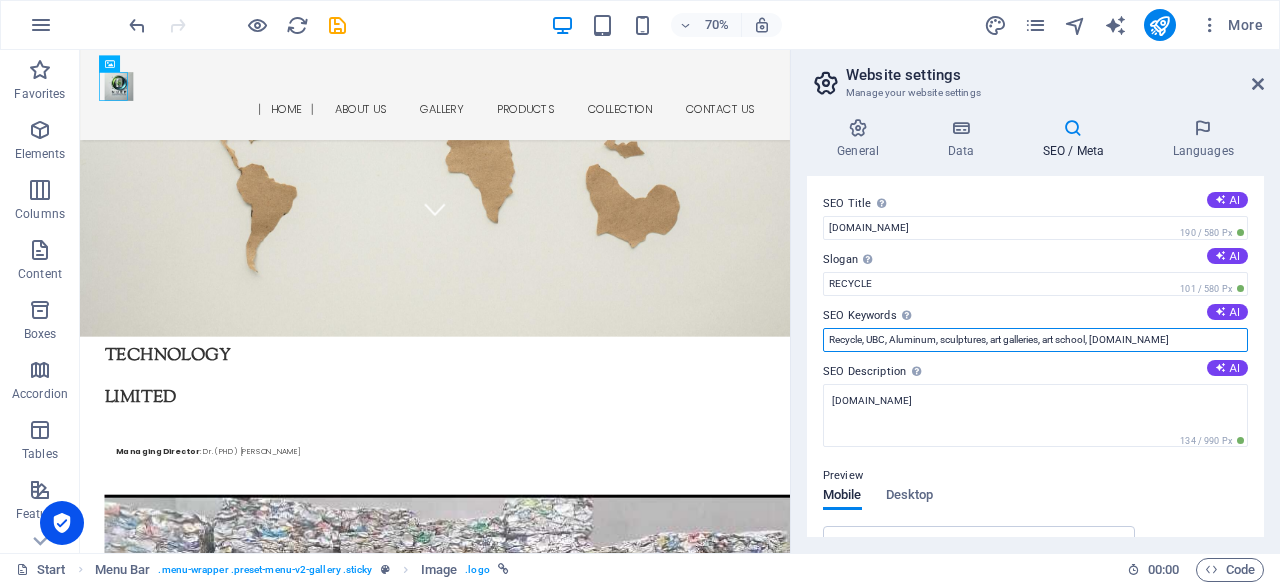 click on "Recycle, UBC, Aluminum, sculptures, art galleries, art school, [DOMAIN_NAME]" at bounding box center [1035, 340] 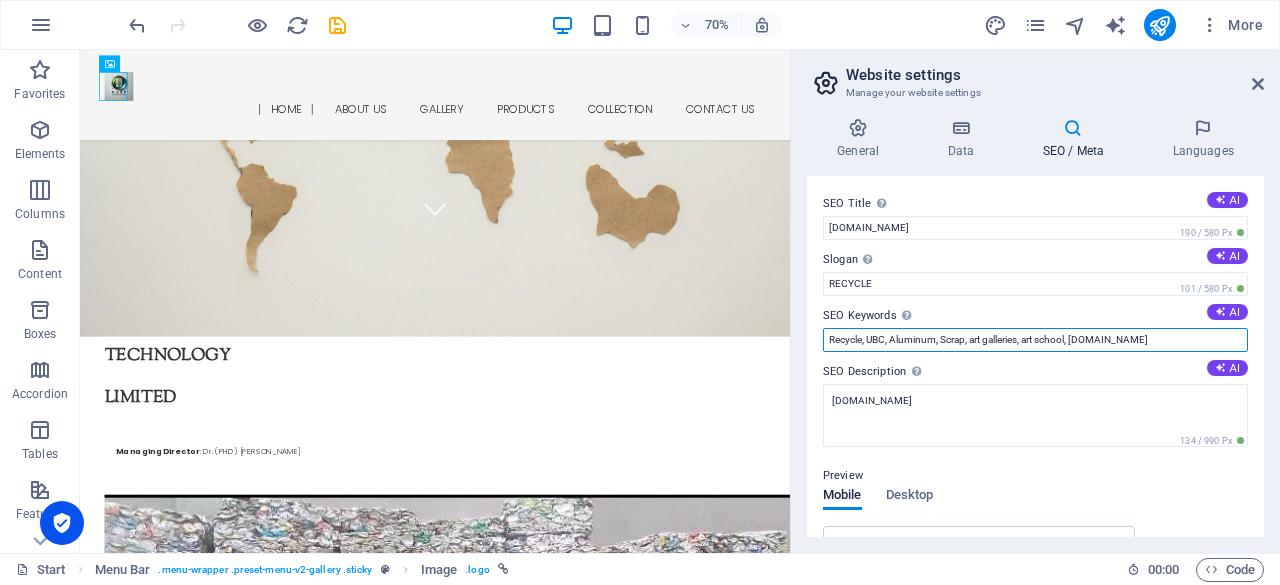 click on "Recycle, UBC, Aluminum, Scrap, art galleries, art school, [DOMAIN_NAME]" at bounding box center (1035, 340) 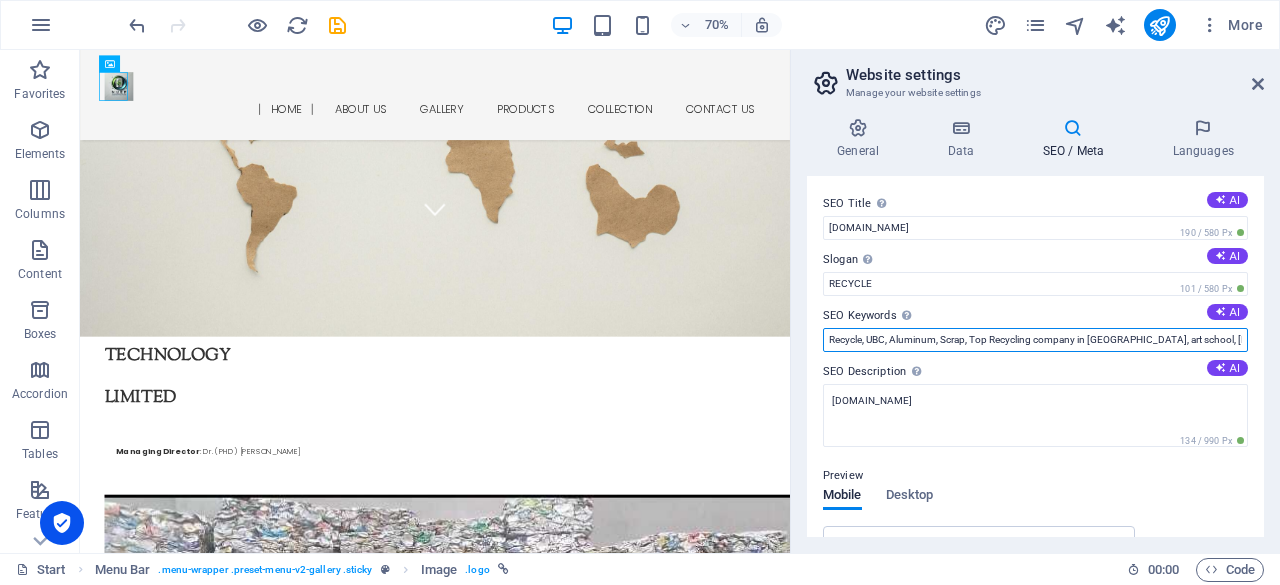 click on "Recycle, UBC, Aluminum, Scrap, Top Recycling company in [GEOGRAPHIC_DATA], art school, [DOMAIN_NAME]" at bounding box center (1035, 340) 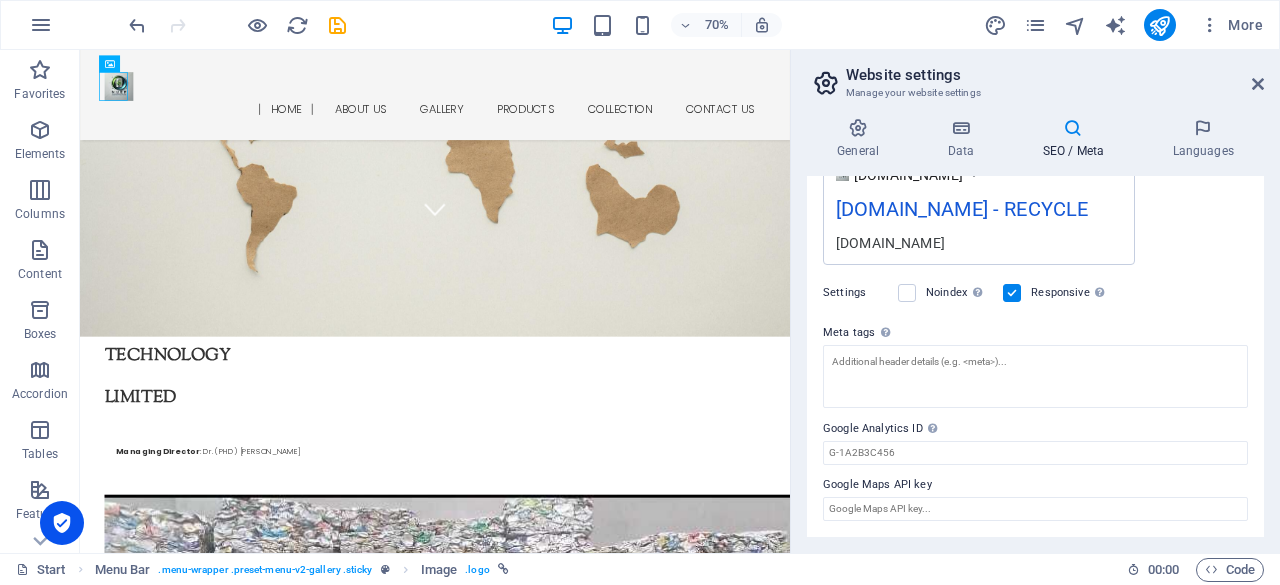 scroll, scrollTop: 400, scrollLeft: 0, axis: vertical 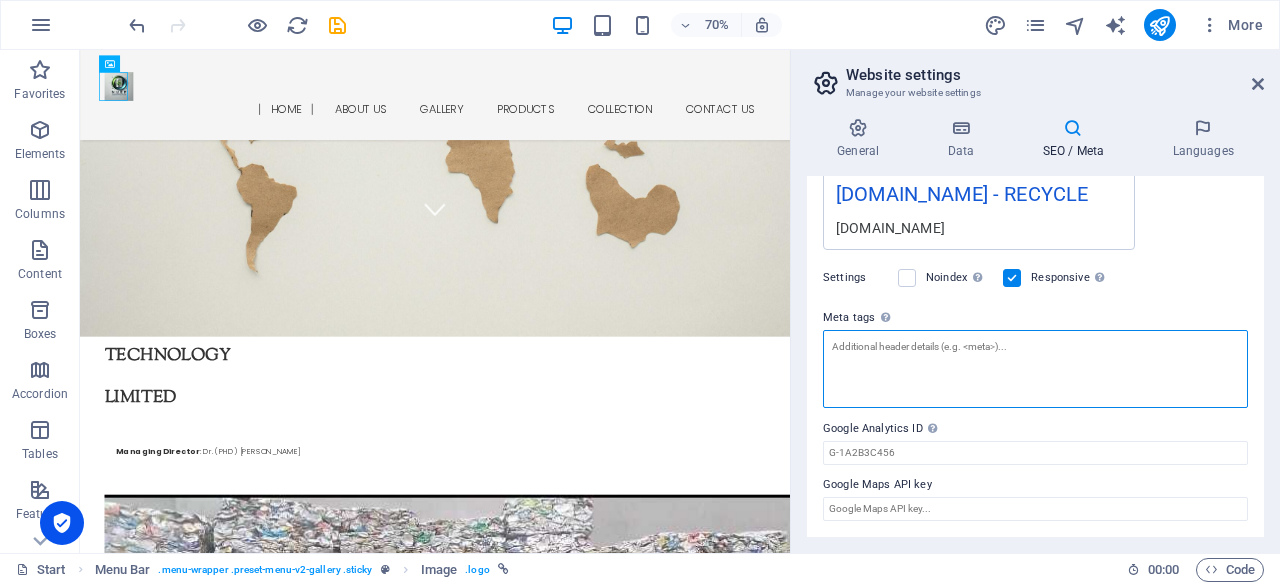 click on "Meta tags Enter HTML code here that will be placed inside the  tags of your website. Please note that your website may not function if you include code with errors." at bounding box center [1035, 369] 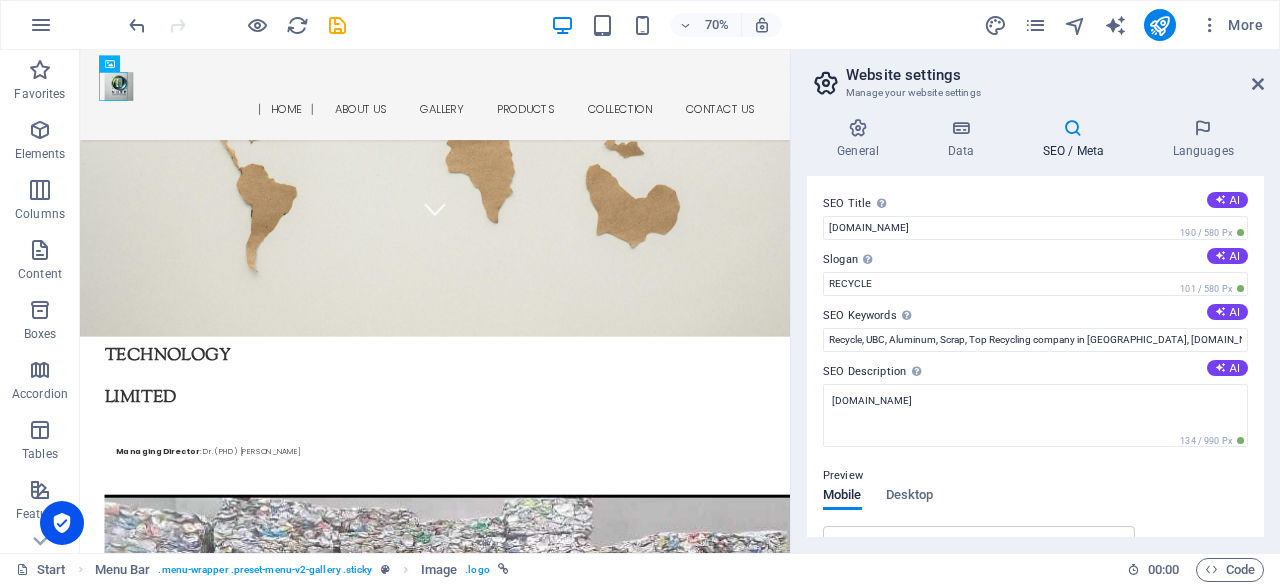 scroll, scrollTop: 415, scrollLeft: 0, axis: vertical 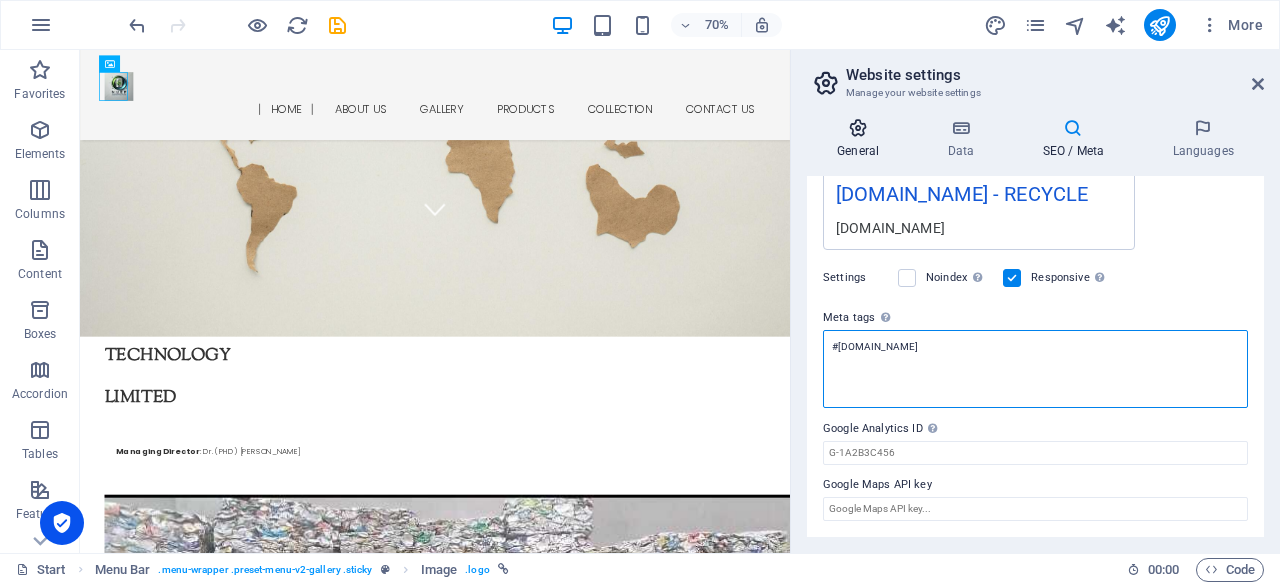 type on "#[DOMAIN_NAME]" 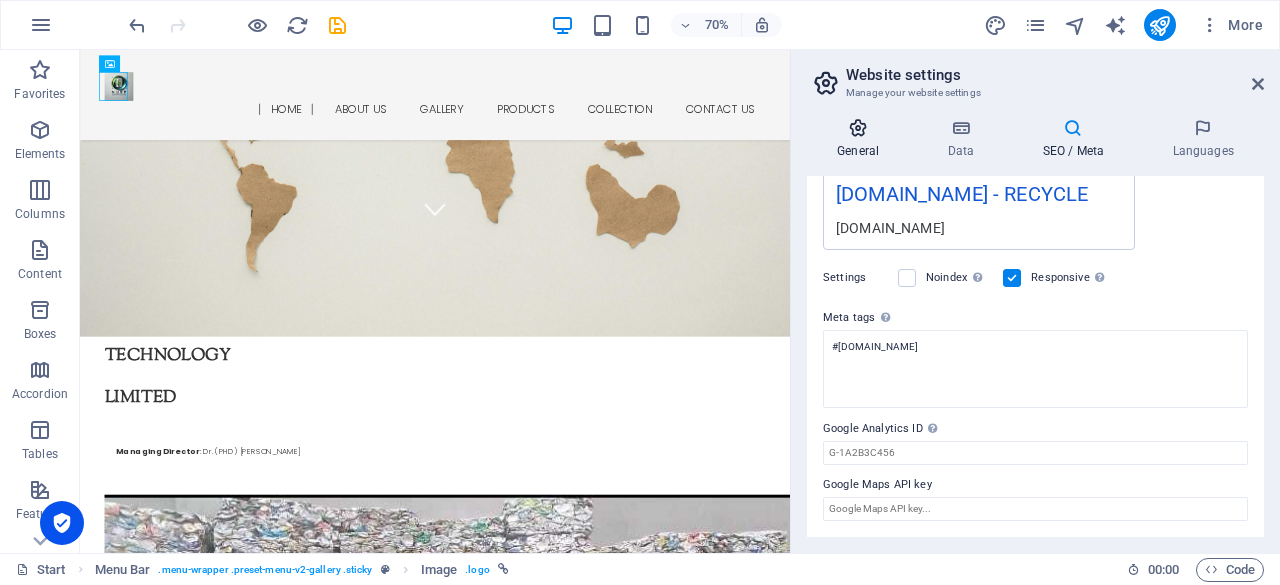 type 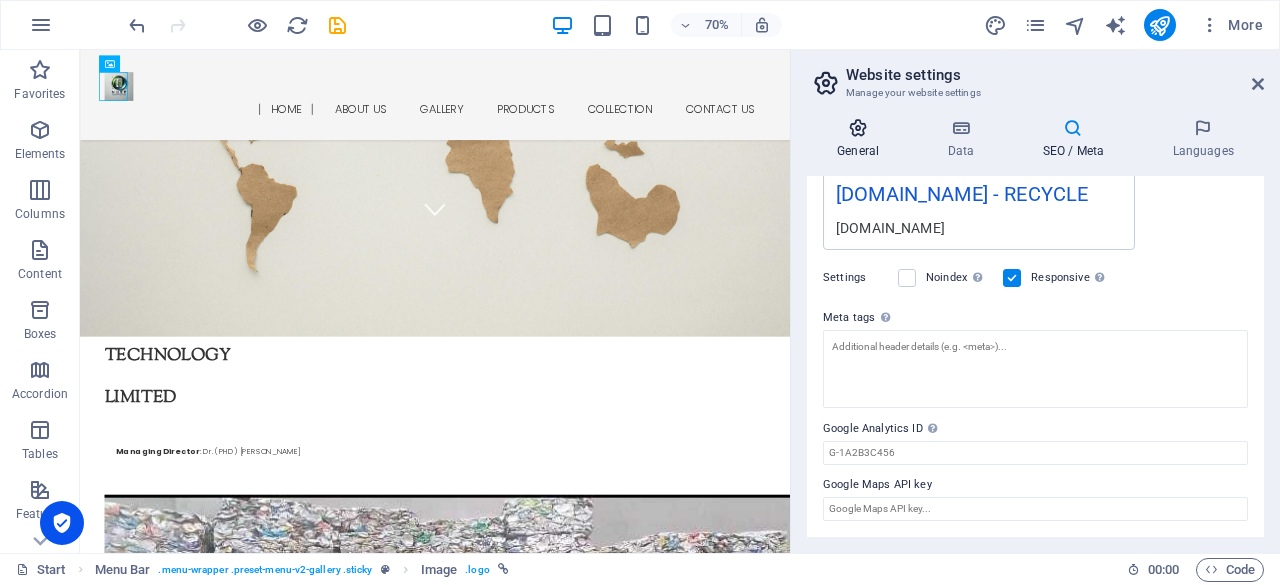 scroll, scrollTop: 400, scrollLeft: 0, axis: vertical 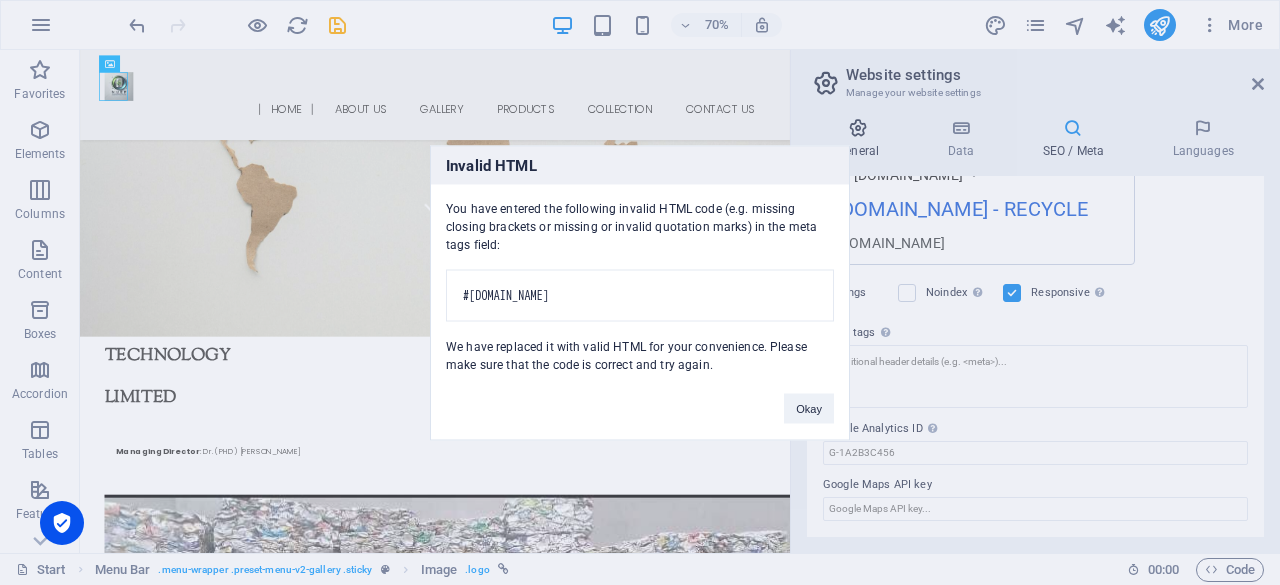 click on ".[EMAIL_ADDRESS][DOMAIN_NAME] Start (en) Favorites Elements Columns Content Boxes Accordion Tables Features Images Slider Header Footer Forms Marketing Collections
H2   Container   Preset   Container   2 columns   Banner   Banner   Container   Menu Bar   Image 70% More Start Menu Bar . menu-wrapper .preset-menu-v2-gallery .sticky Image . logo 00 : 00 Code Website settings Manage your website settings  General  Data  SEO / Meta  Languages Website name [DOMAIN_NAME] Logo Drag files here, click to choose files or select files from Files or our free stock photos & videos Select files from the file manager, stock photos, or upload file(s) Upload Favicon Set the favicon of your website here. A favicon is a small icon shown in the browser tab next to your website title. It helps visitors identify your website. Drag files here, click to choose files or select files from Files or our free stock photos & videos City" at bounding box center (640, 292) 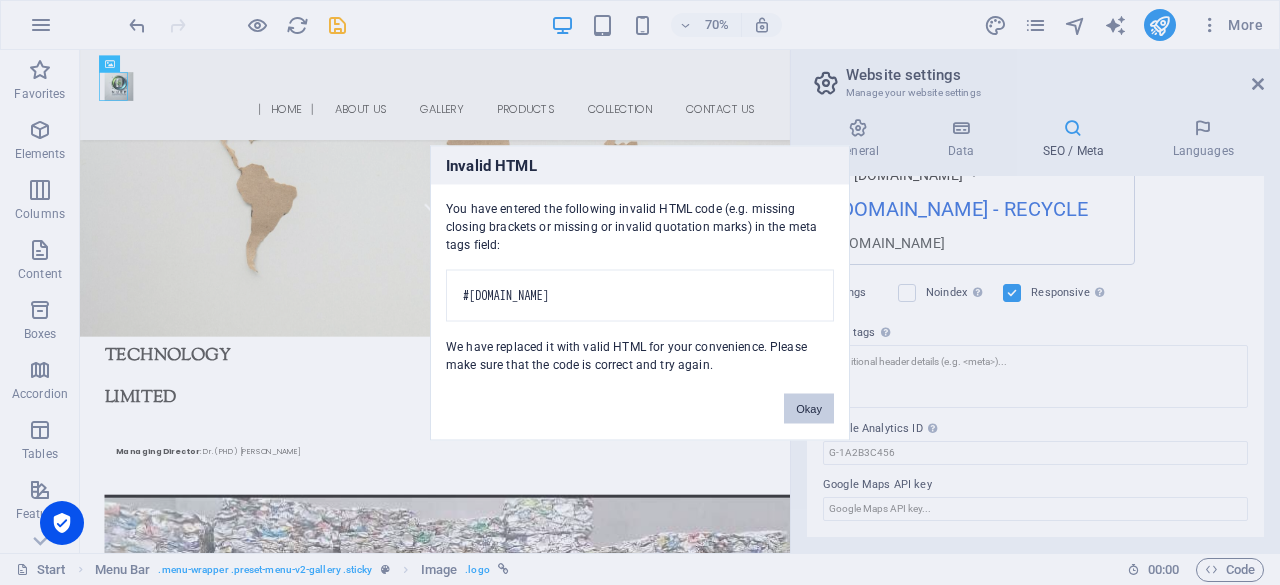 click on "Okay" at bounding box center [809, 408] 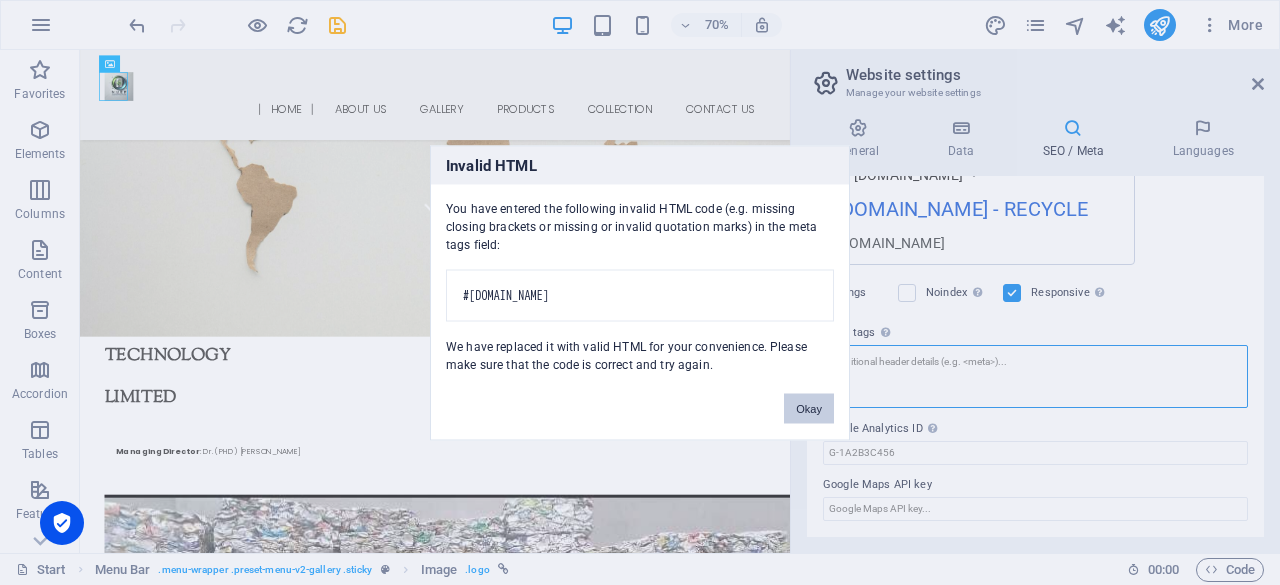 scroll, scrollTop: 402, scrollLeft: 0, axis: vertical 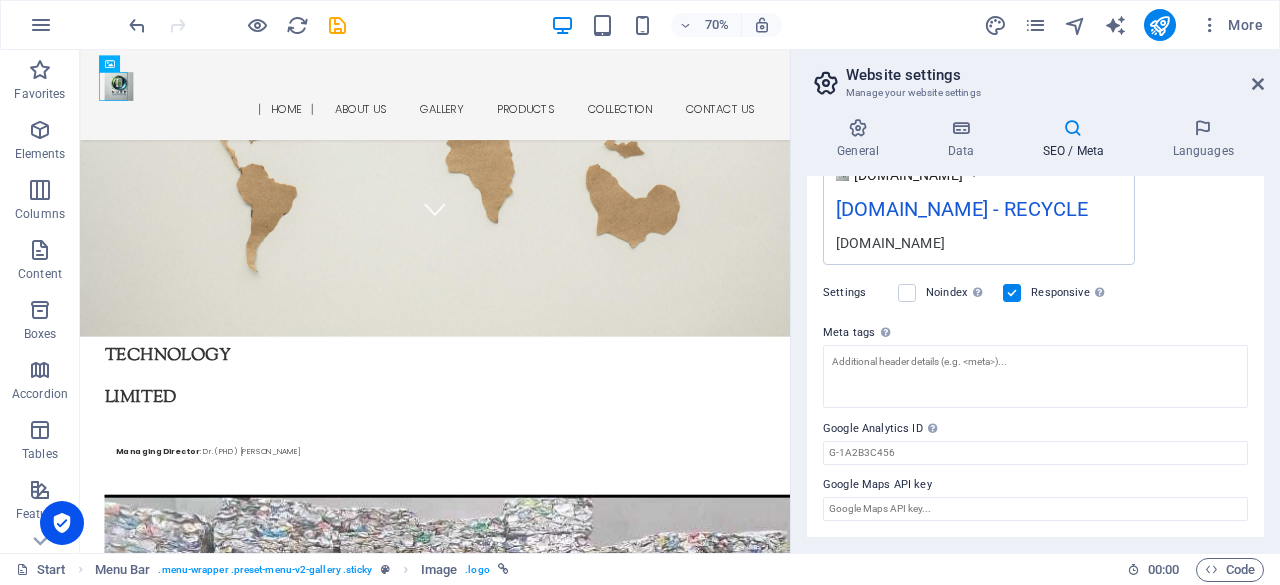 click on "General  Data  SEO / Meta  Languages Website name [DOMAIN_NAME] Logo Drag files here, click to choose files or select files from Files or our free stock photos & videos Select files from the file manager, stock photos, or upload file(s) Upload Favicon Set the favicon of your website here. A favicon is a small icon shown in the browser tab next to your website title. It helps visitors identify your website. Drag files here, click to choose files or select files from Files or our free stock photos & videos Select files from the file manager, stock photos, or upload file(s) Upload Preview Image (Open Graph) This image will be shown when the website is shared on social networks Drag files here, click to choose files or select files from Files or our free stock photos & videos Select files from the file manager, stock photos, or upload file(s) Upload Contact data for this website. This can be used everywhere on the website and will update automatically. Company .[EMAIL_ADDRESS][DOMAIN_NAME] First name Street" at bounding box center [1035, 327] 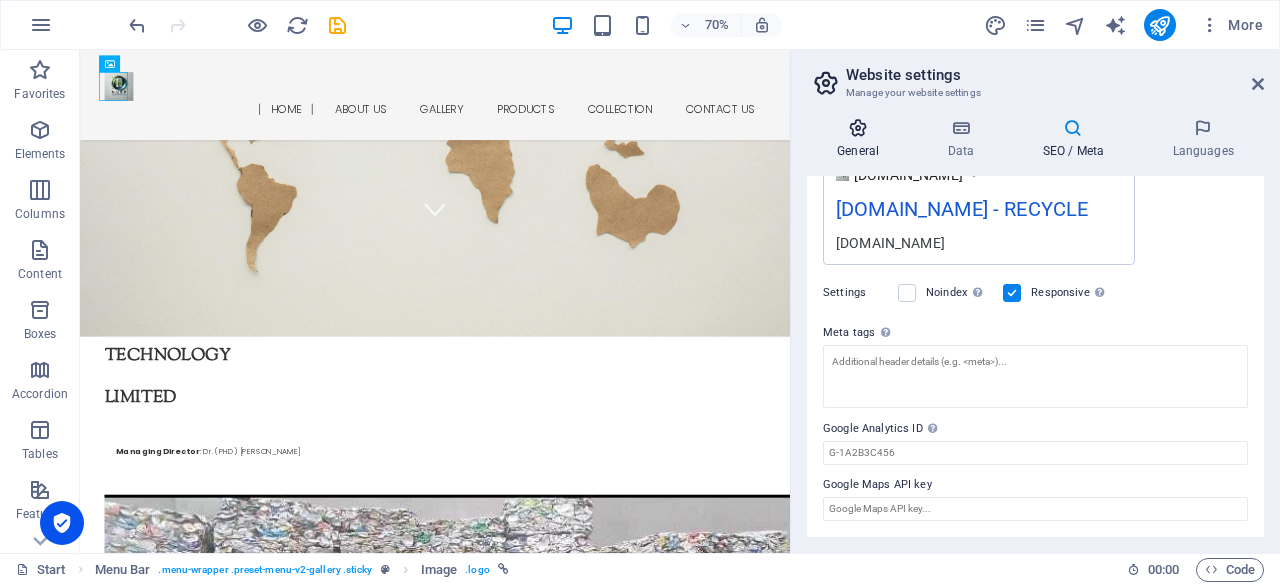click at bounding box center (858, 128) 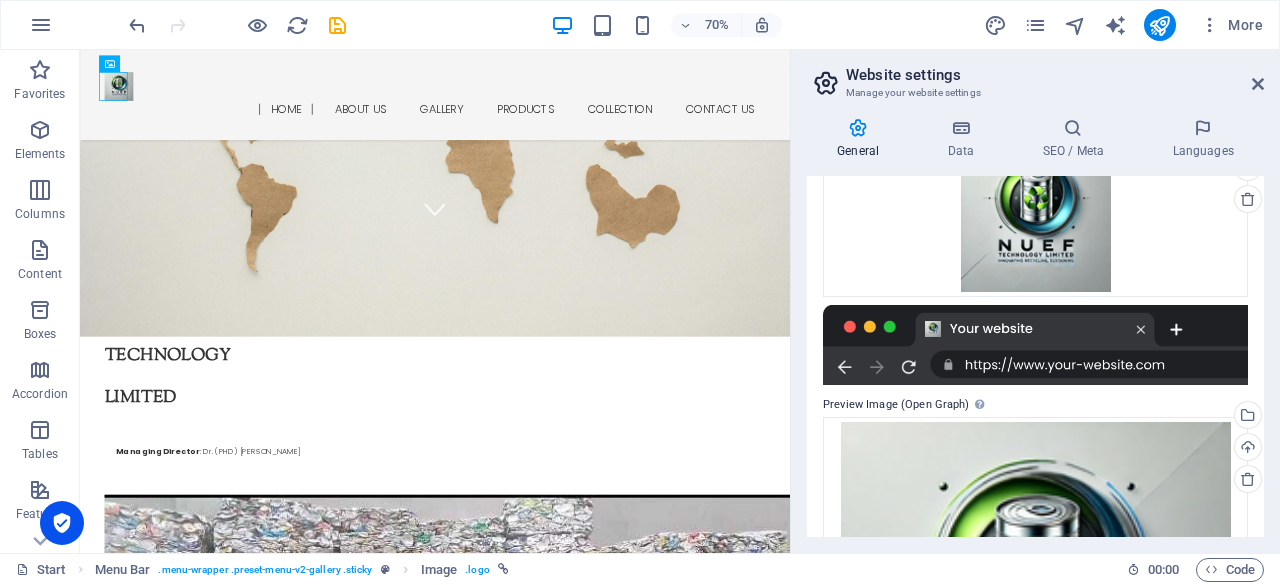 scroll, scrollTop: 364, scrollLeft: 0, axis: vertical 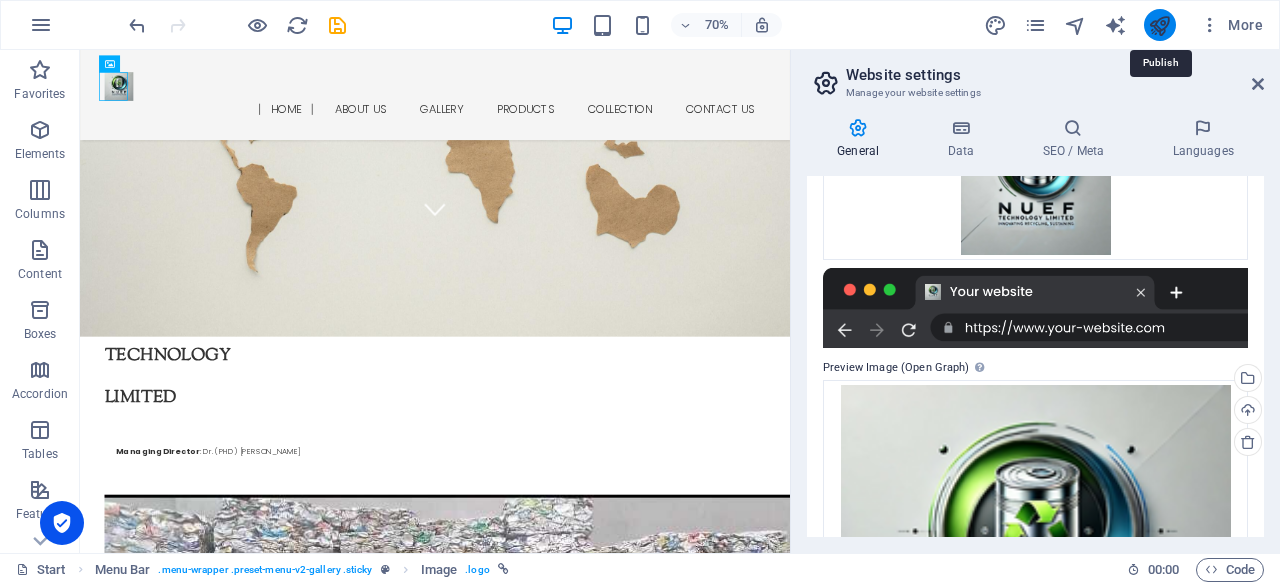 click at bounding box center (1159, 25) 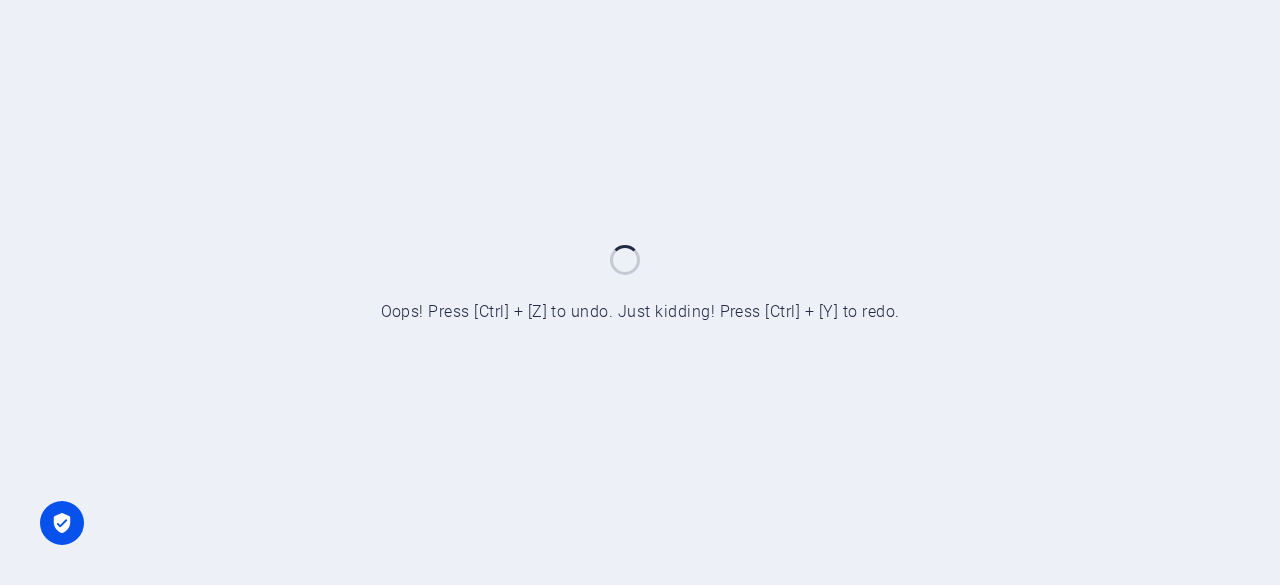 scroll, scrollTop: 0, scrollLeft: 0, axis: both 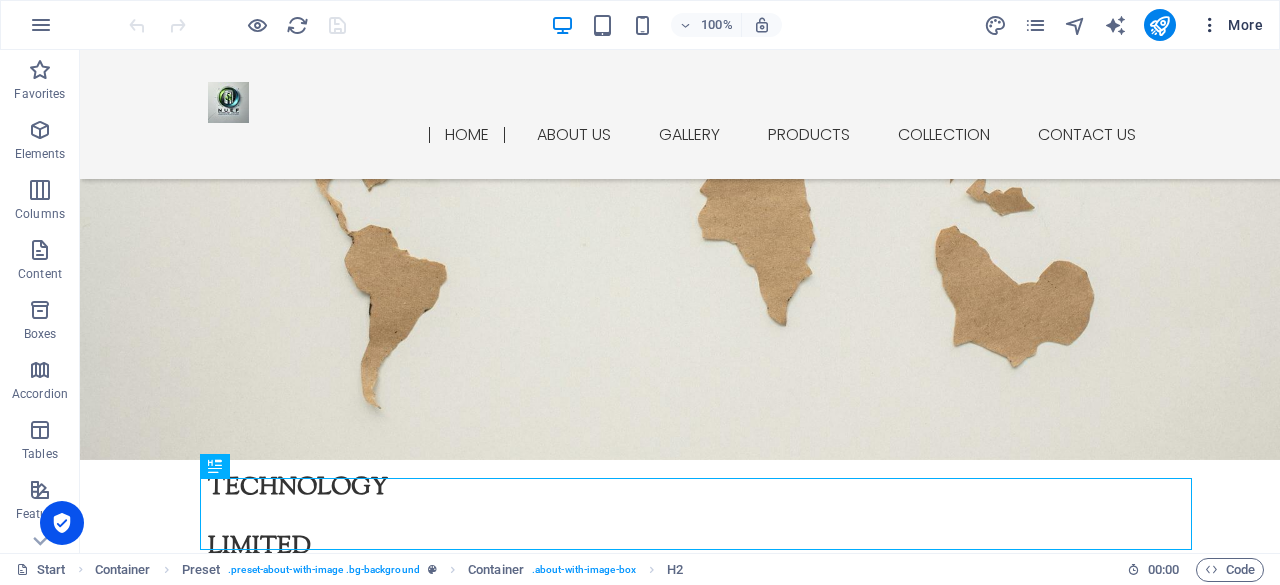 click at bounding box center [1210, 25] 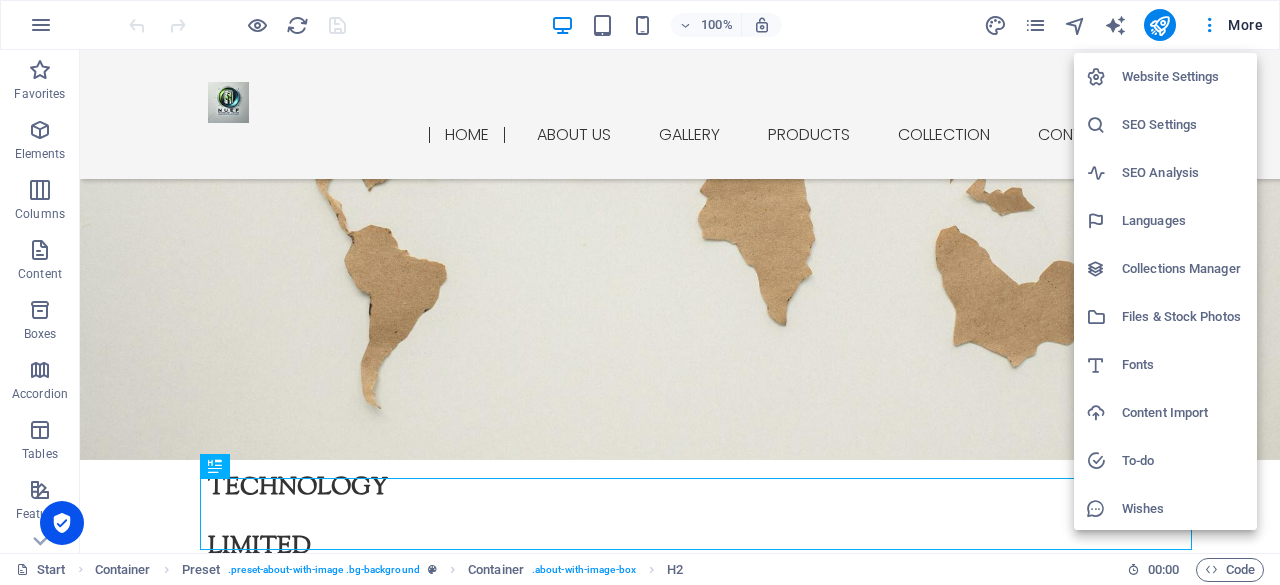 click on "Website Settings" at bounding box center (1183, 77) 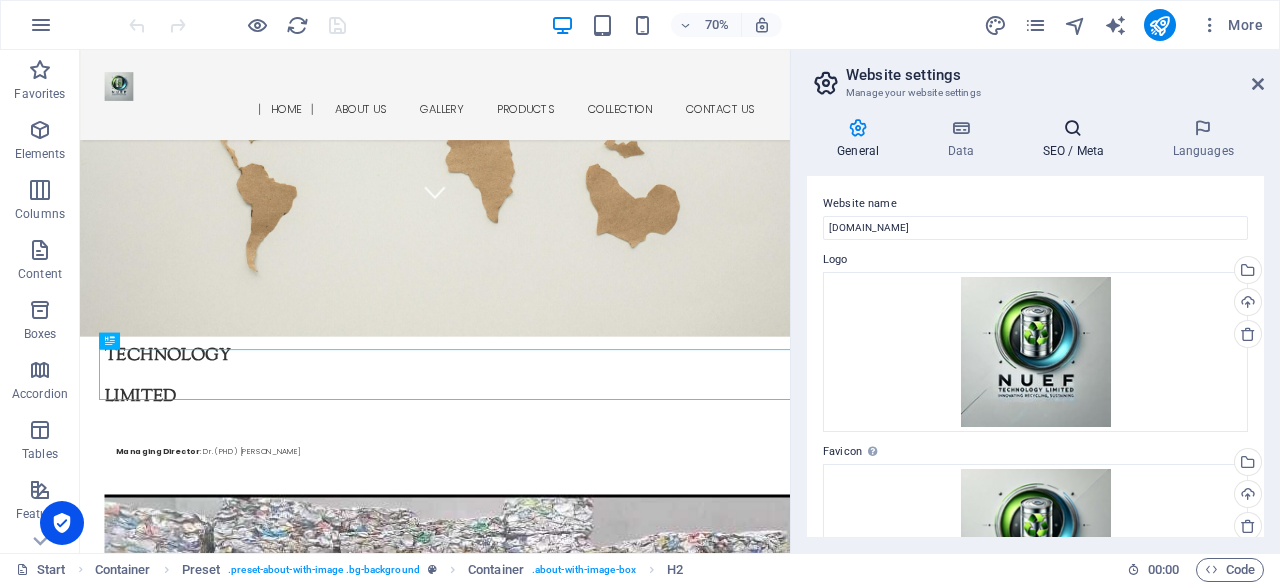 click at bounding box center [1073, 128] 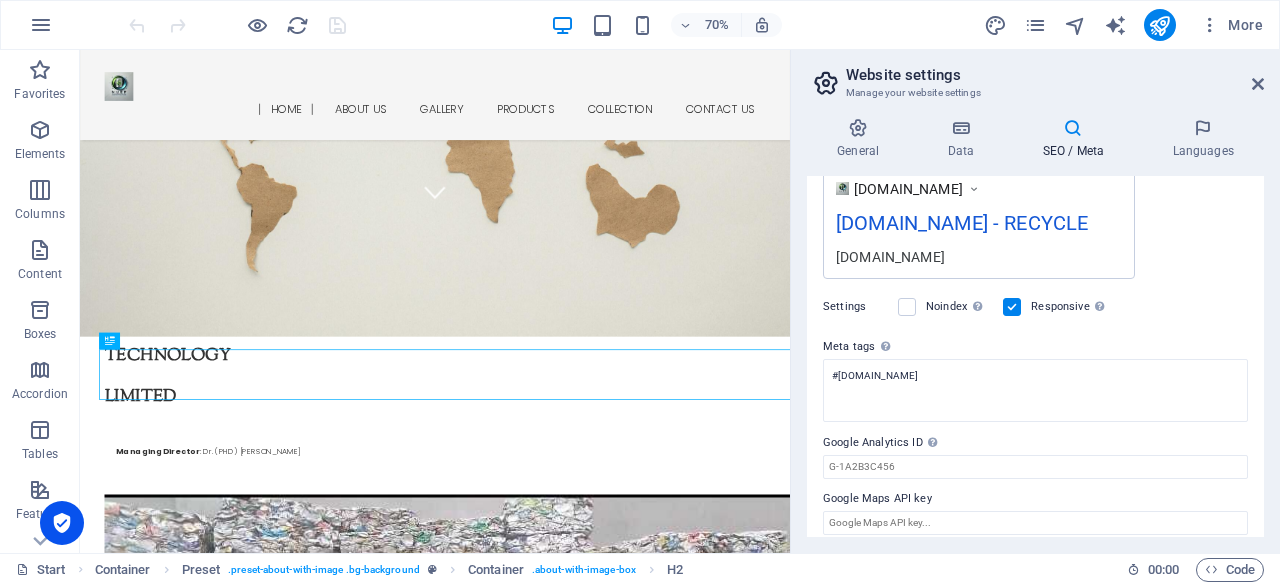 scroll, scrollTop: 400, scrollLeft: 0, axis: vertical 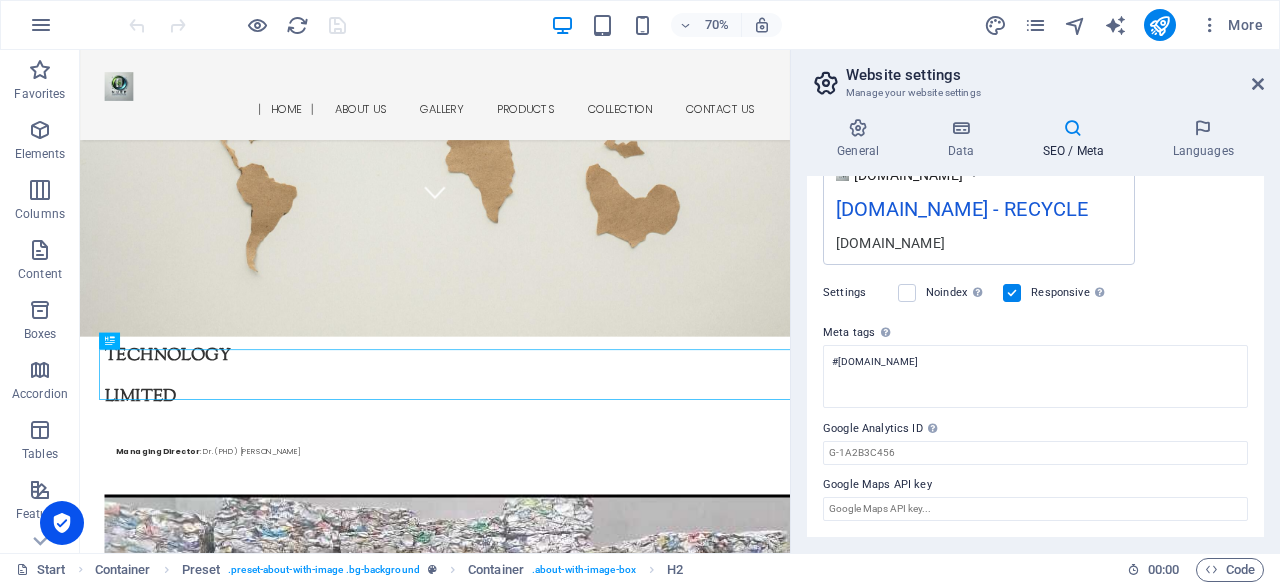 click on "Website settings" at bounding box center [1055, 75] 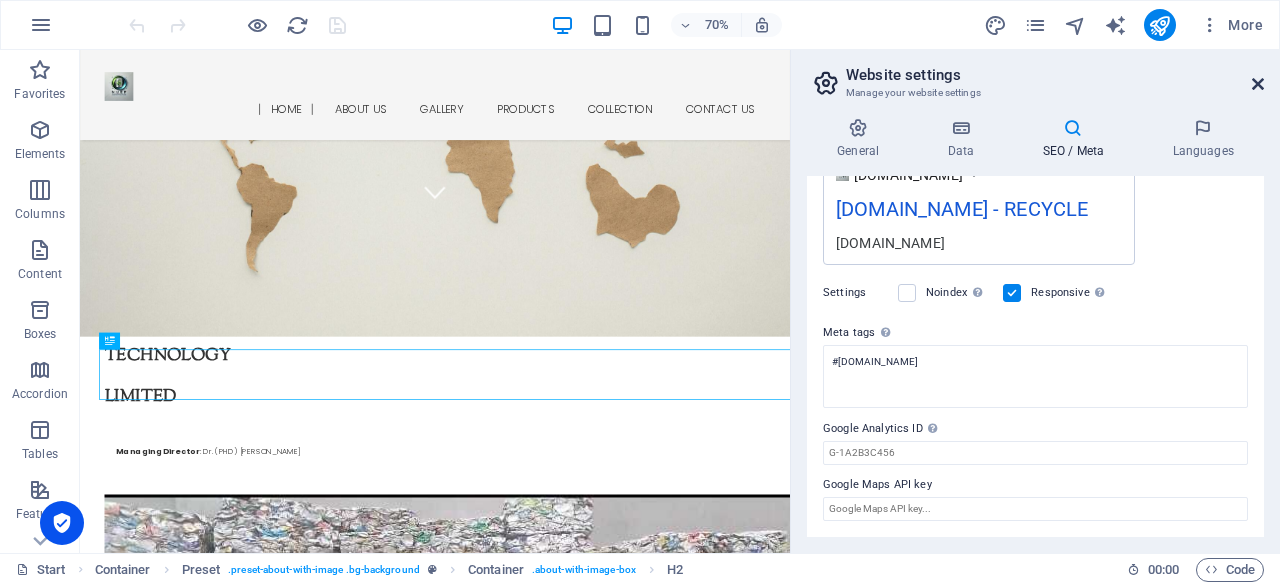 click at bounding box center [1258, 84] 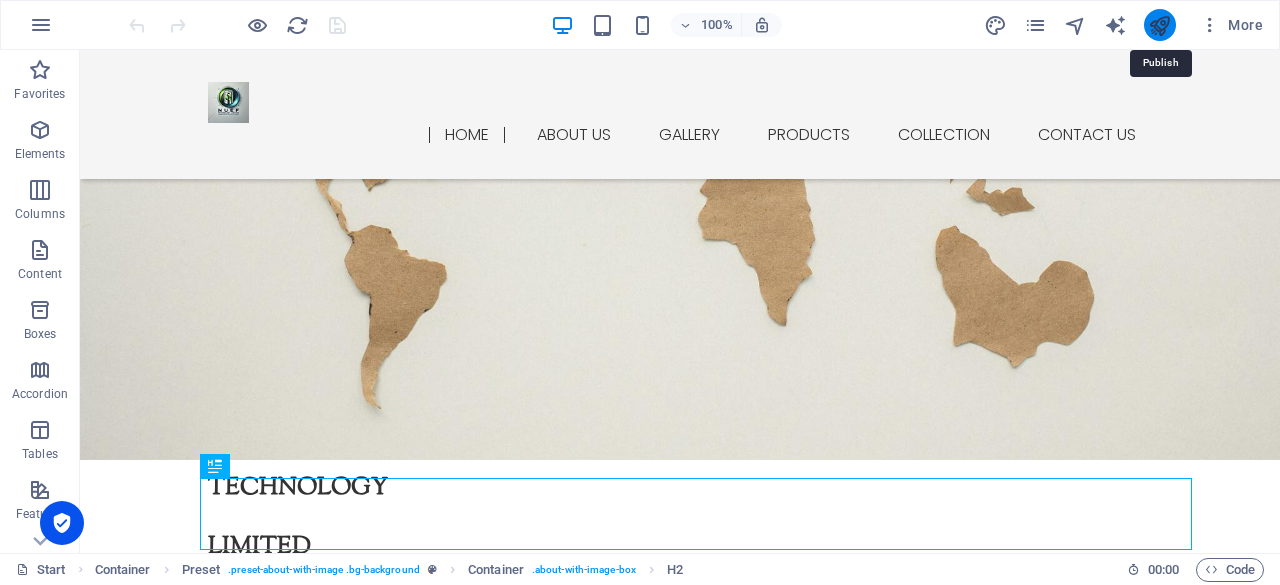 click at bounding box center (1159, 25) 